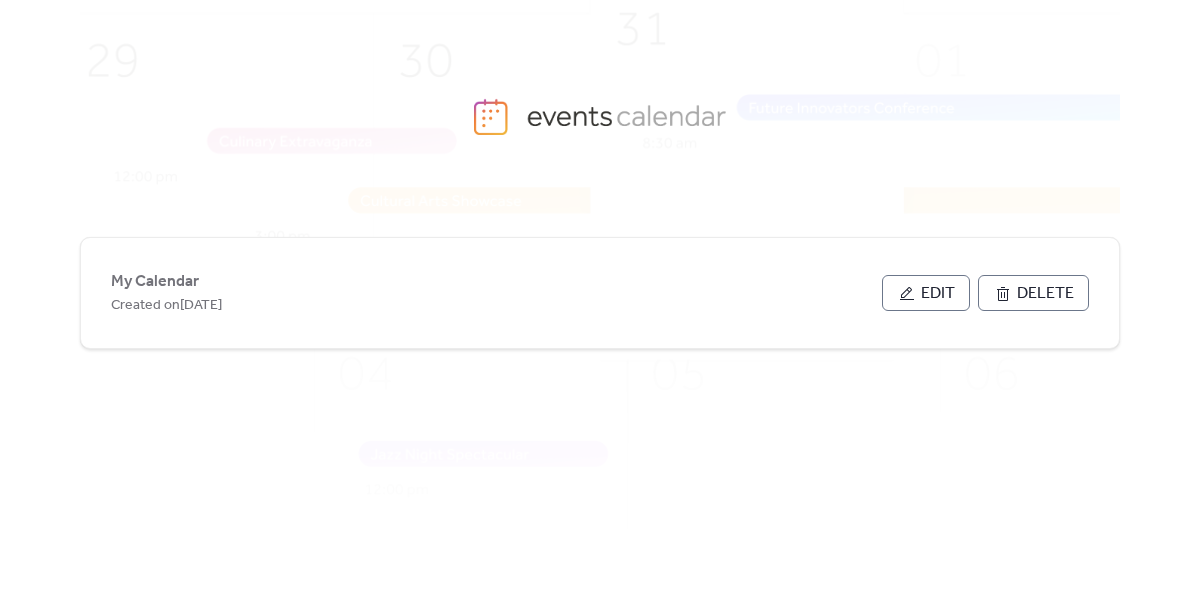 scroll, scrollTop: 0, scrollLeft: 0, axis: both 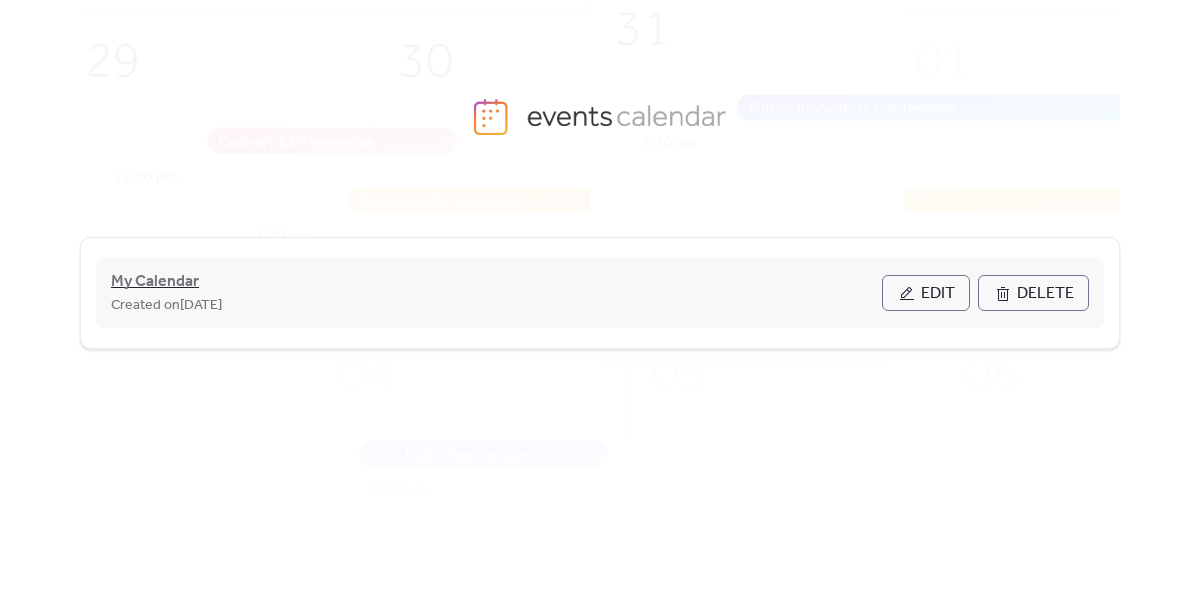 click on "My Calendar" at bounding box center (155, 282) 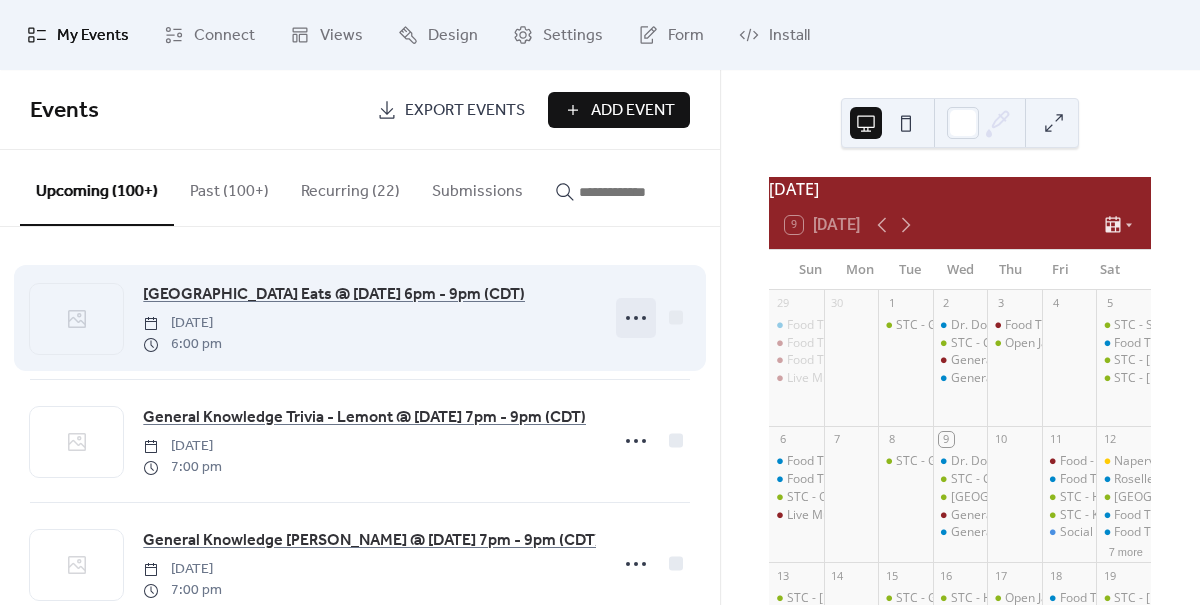 click 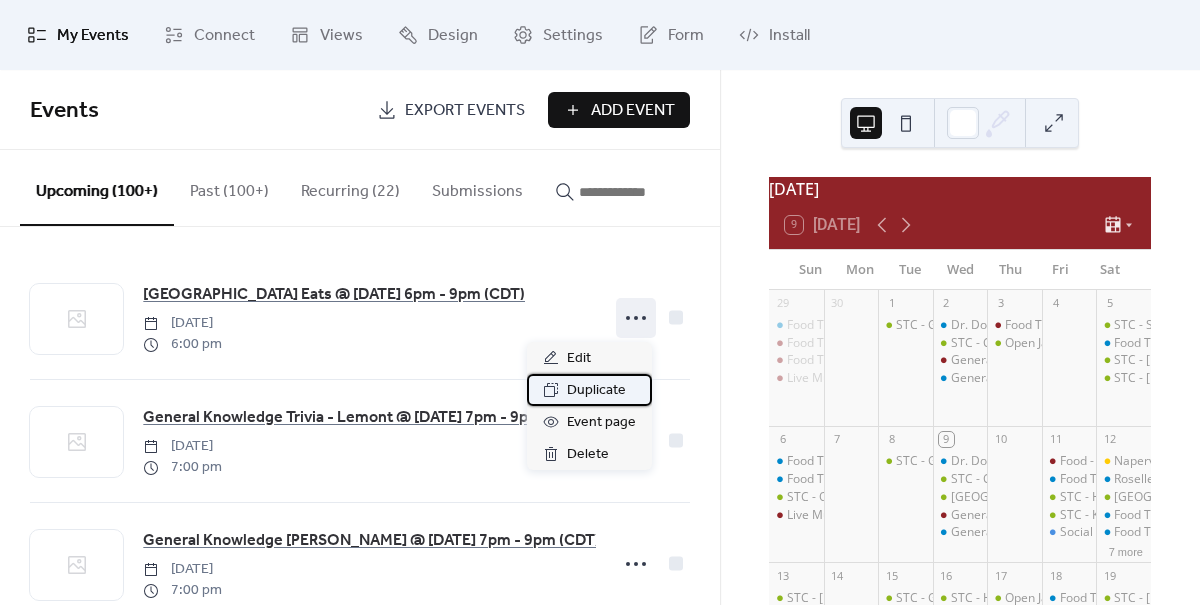 click on "Duplicate" at bounding box center (596, 391) 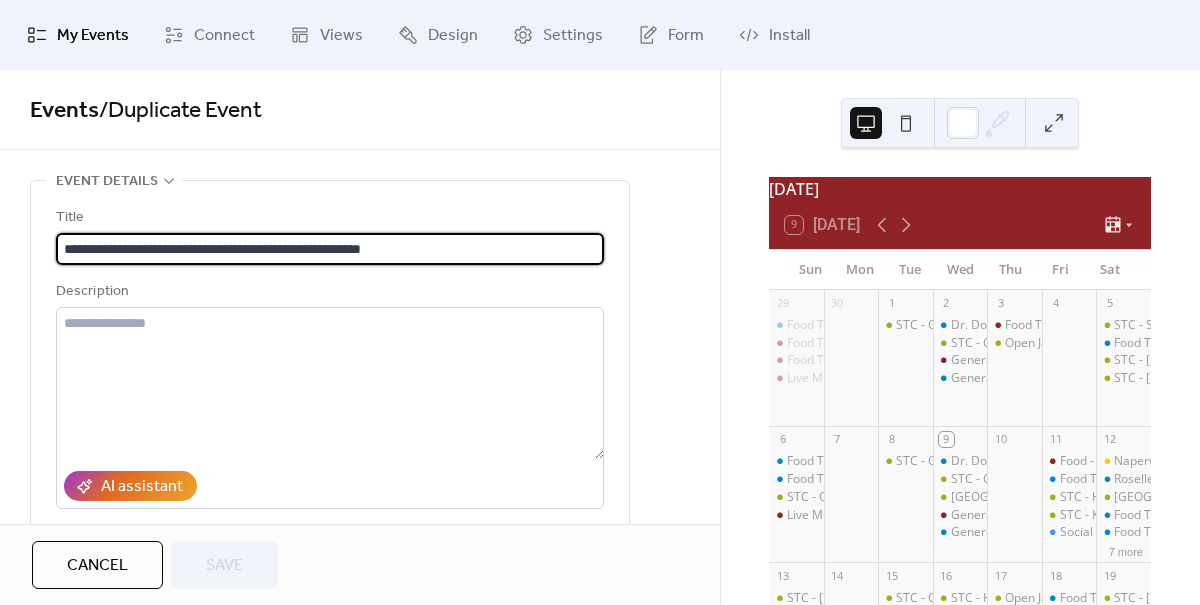 click on "**********" at bounding box center (330, 249) 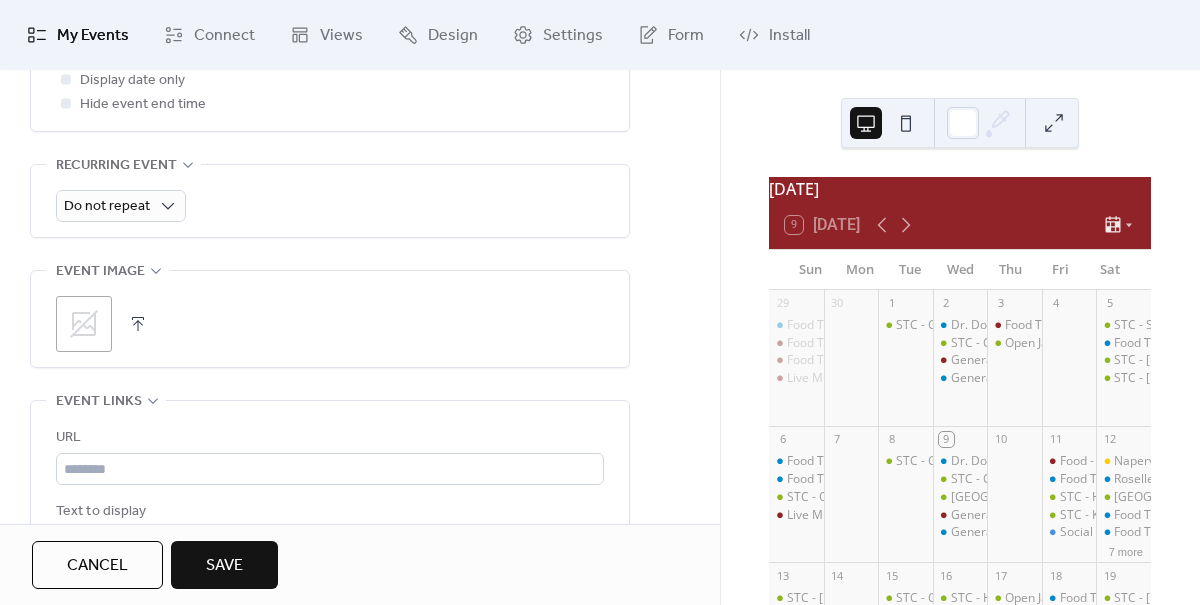 scroll, scrollTop: 637, scrollLeft: 0, axis: vertical 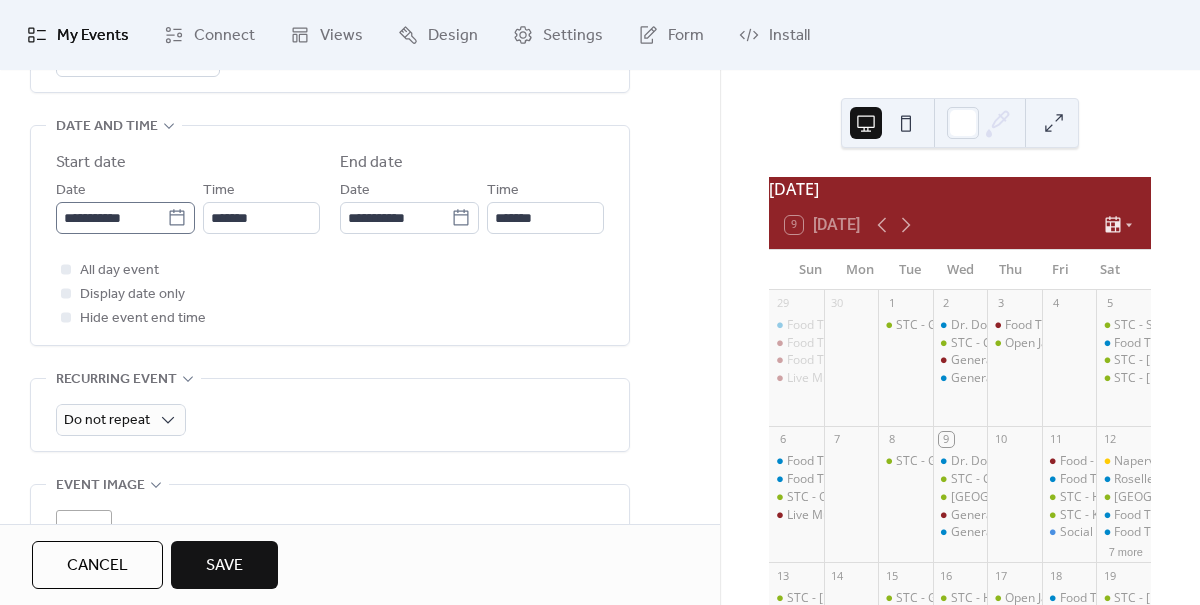 type on "**********" 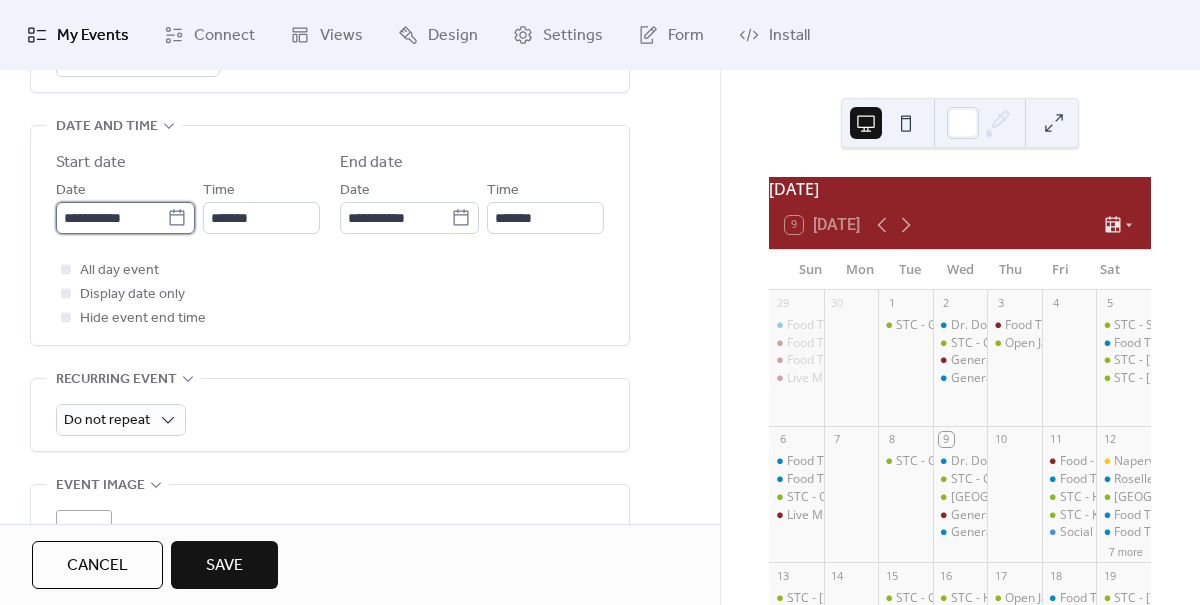 click on "**********" at bounding box center (111, 218) 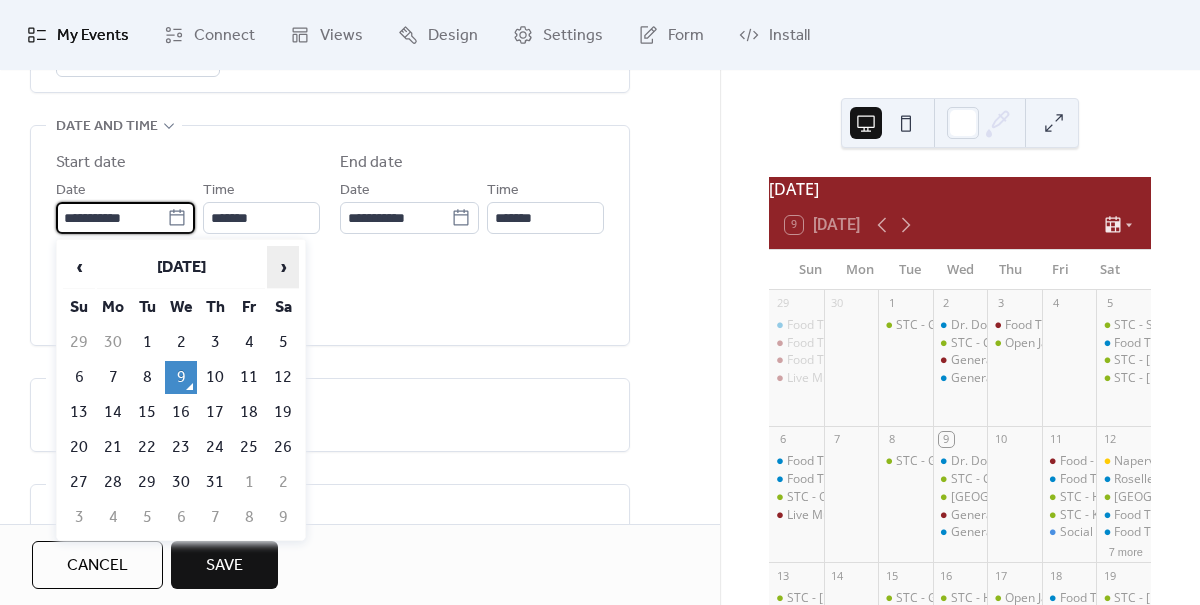 click on "›" at bounding box center (283, 267) 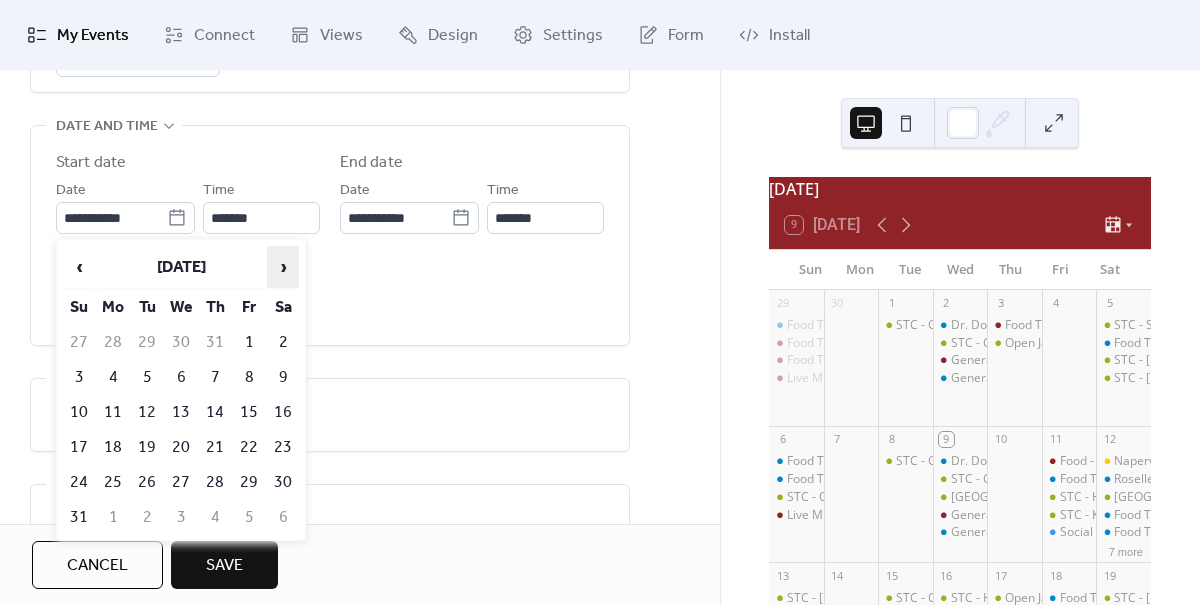 click on "›" at bounding box center [283, 267] 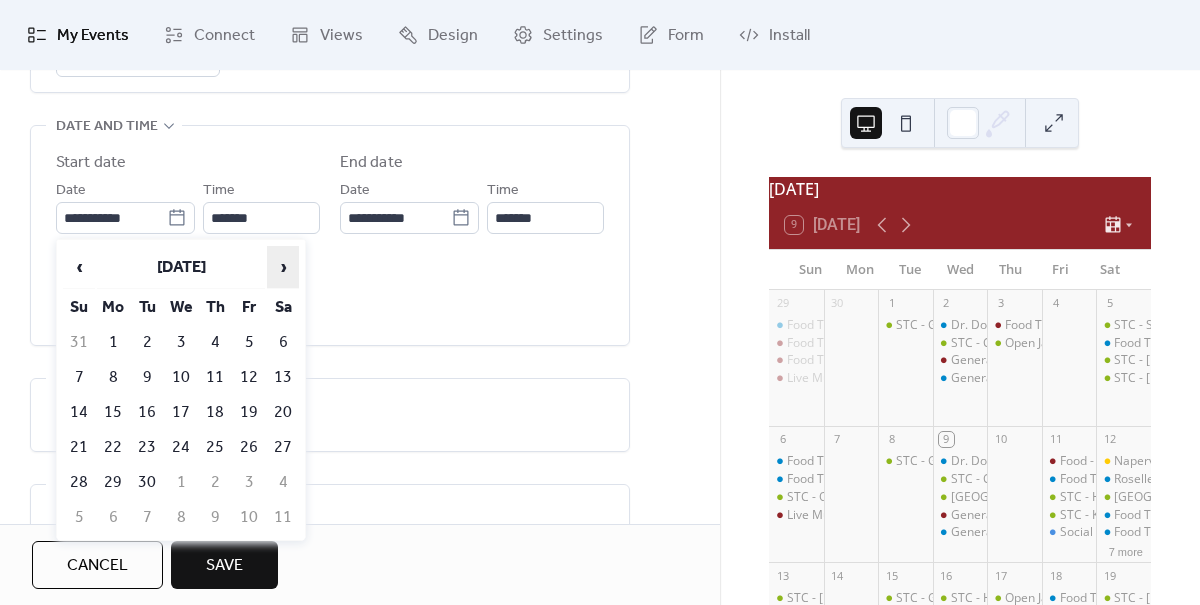click on "›" at bounding box center (283, 267) 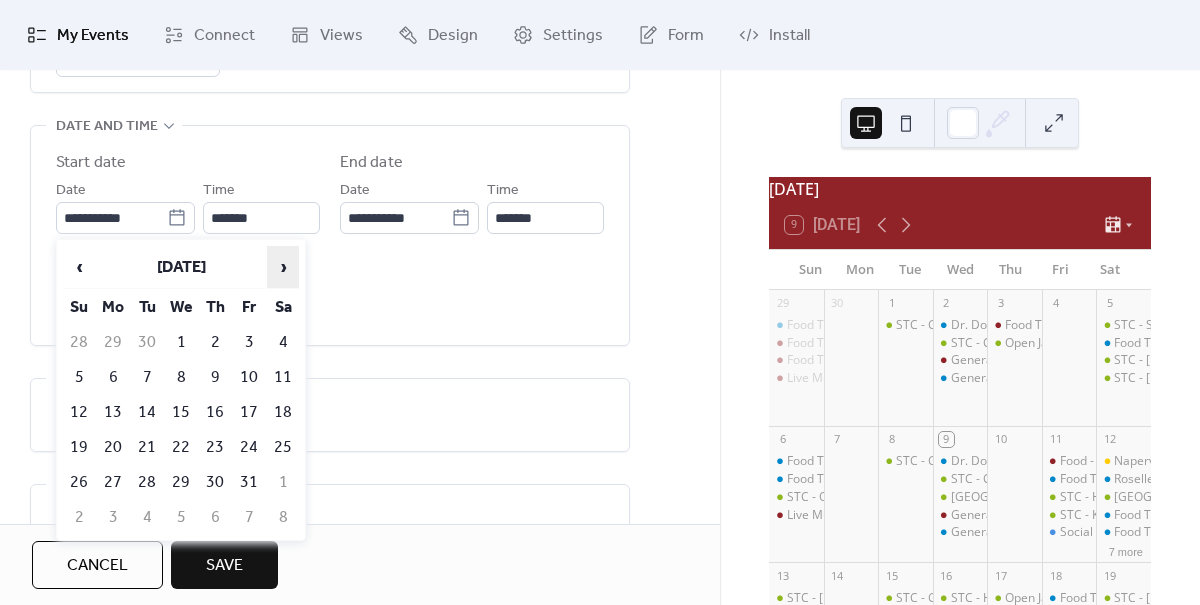 click on "›" at bounding box center [283, 267] 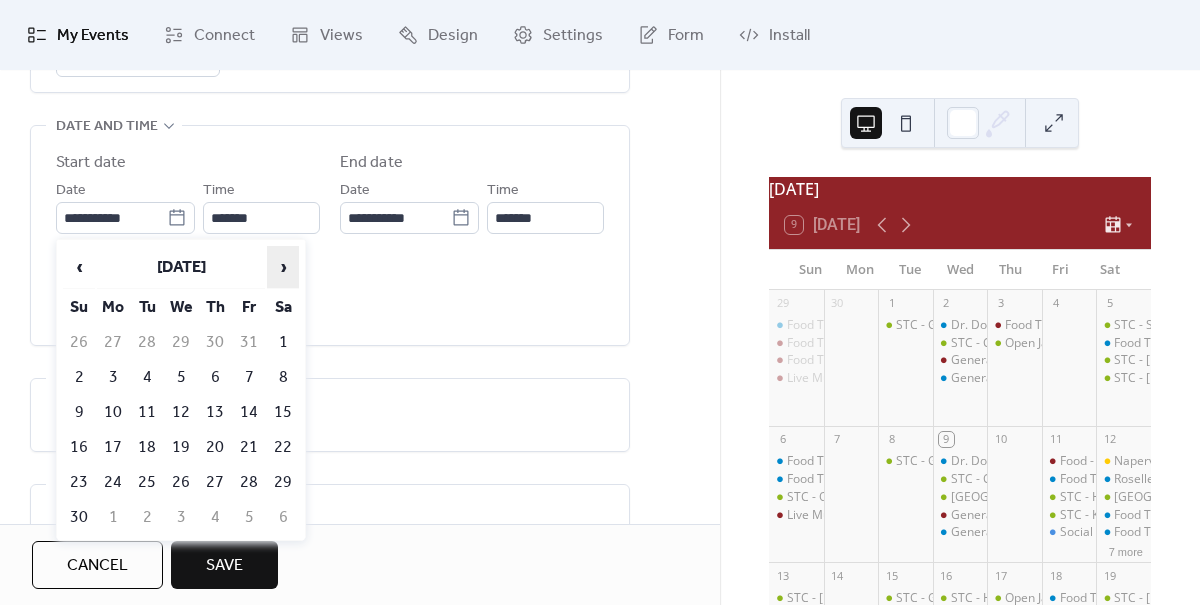 click on "›" at bounding box center [283, 267] 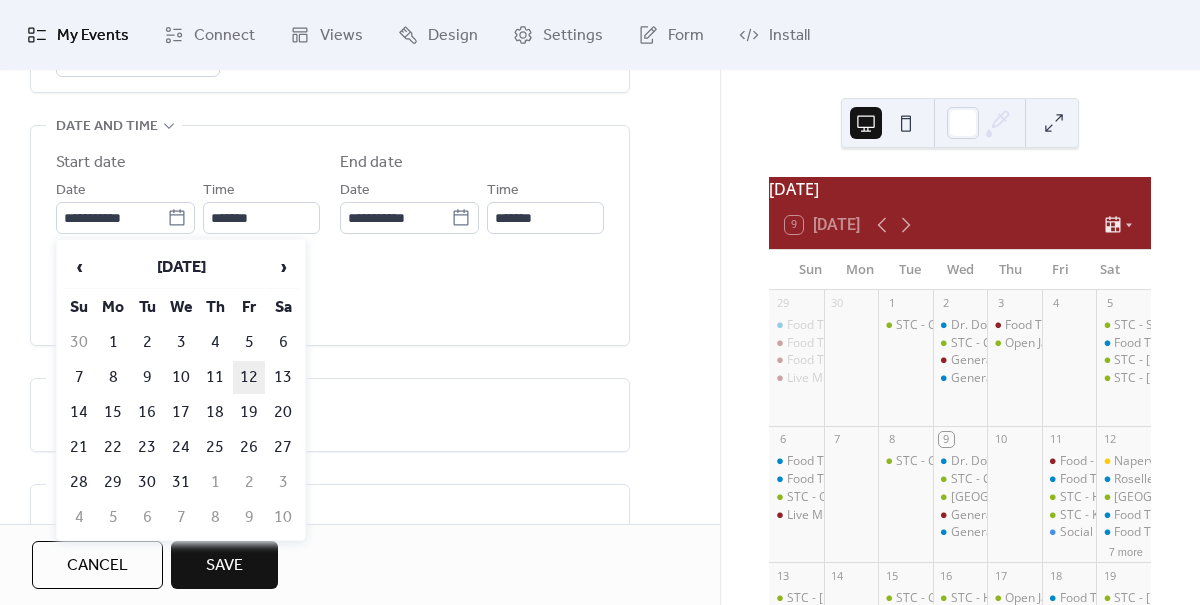 click on "12" at bounding box center [249, 377] 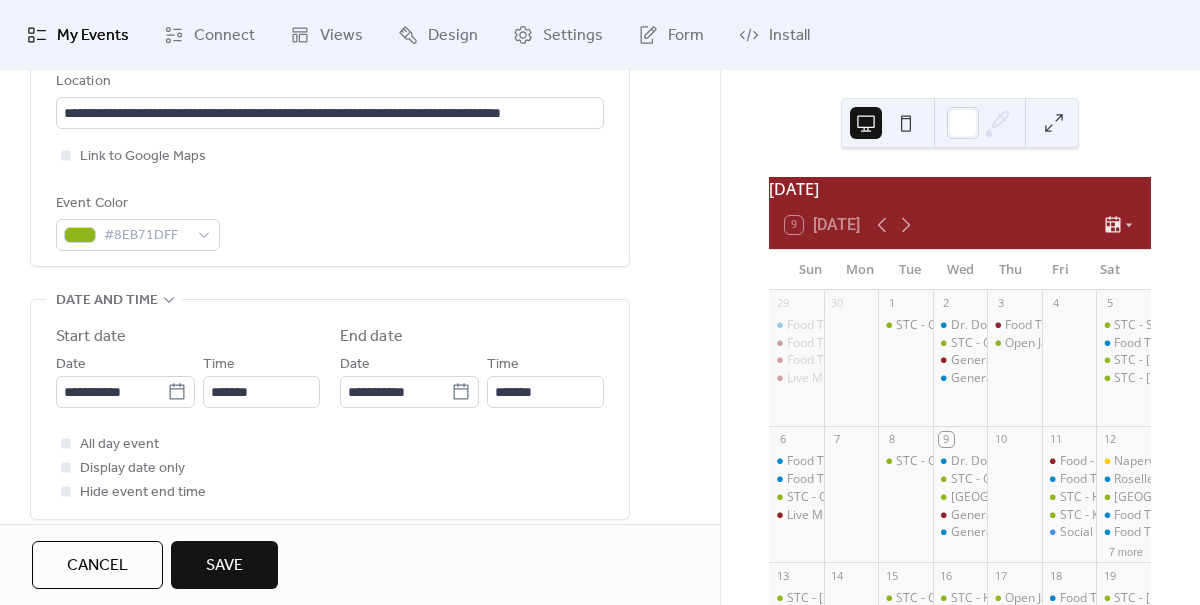 scroll, scrollTop: 576, scrollLeft: 0, axis: vertical 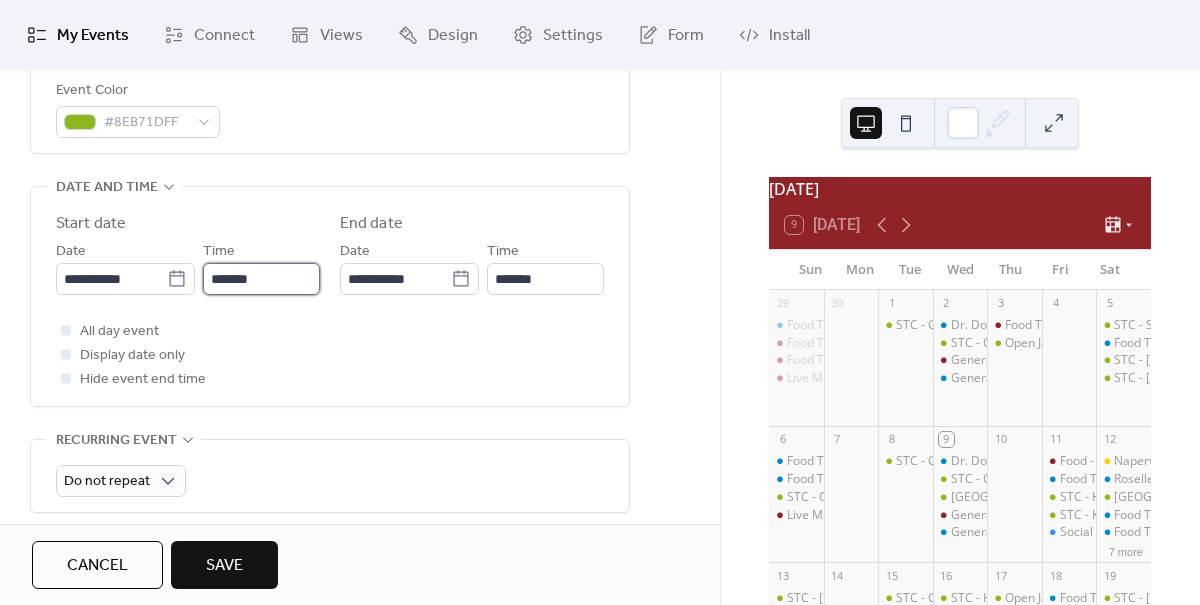 click on "*******" at bounding box center [261, 279] 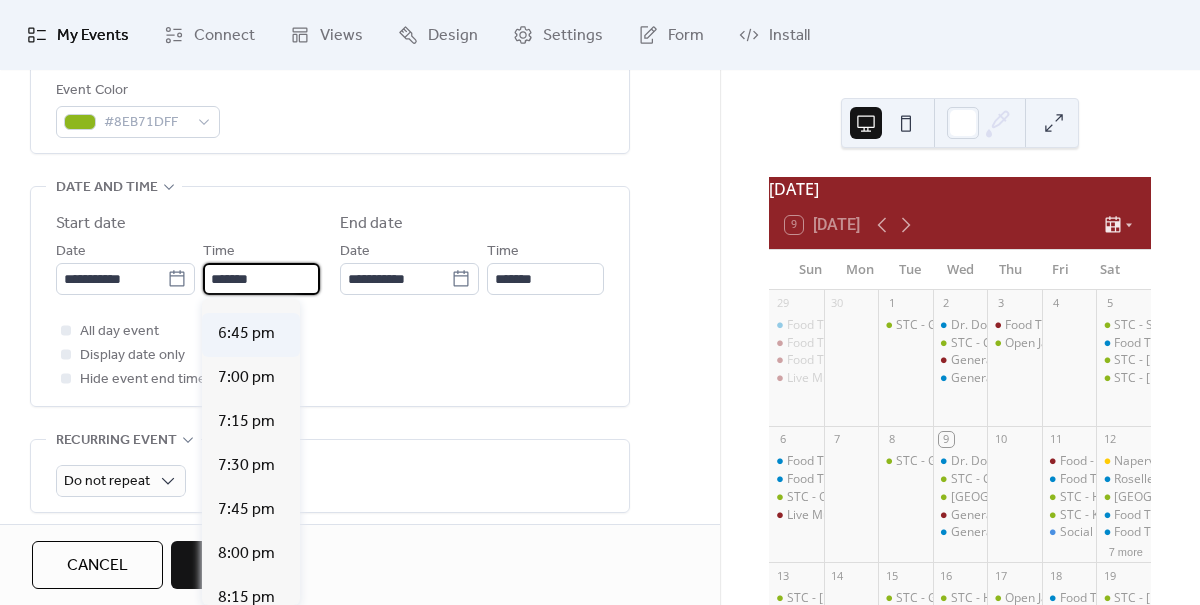 scroll, scrollTop: 3326, scrollLeft: 0, axis: vertical 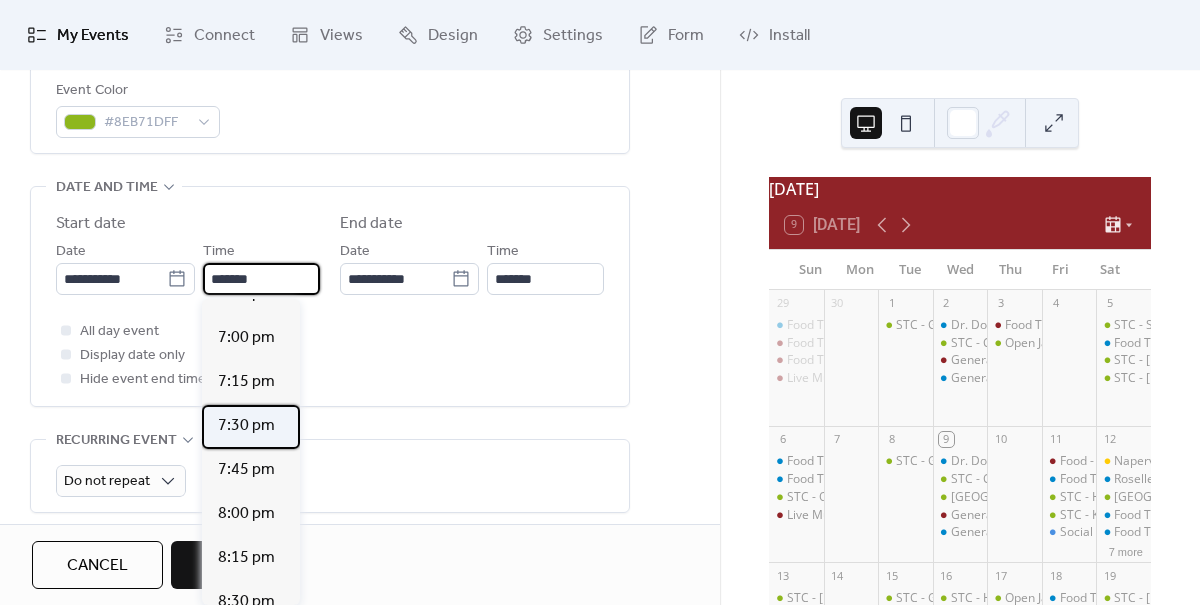 click on "7:30 pm" at bounding box center [246, 426] 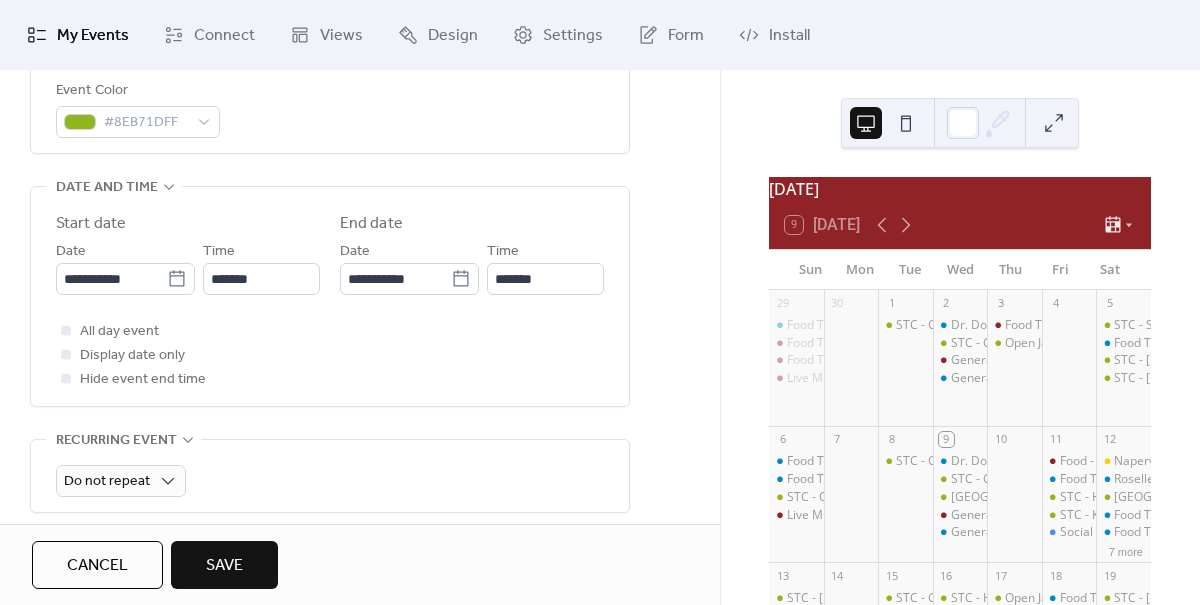 type on "*******" 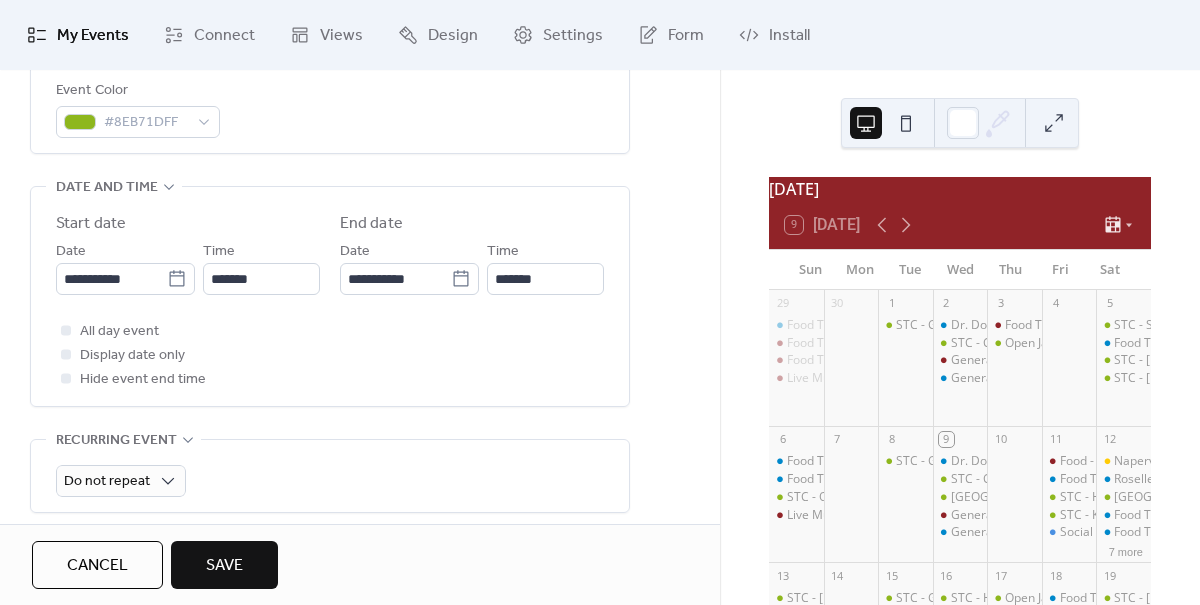 type on "********" 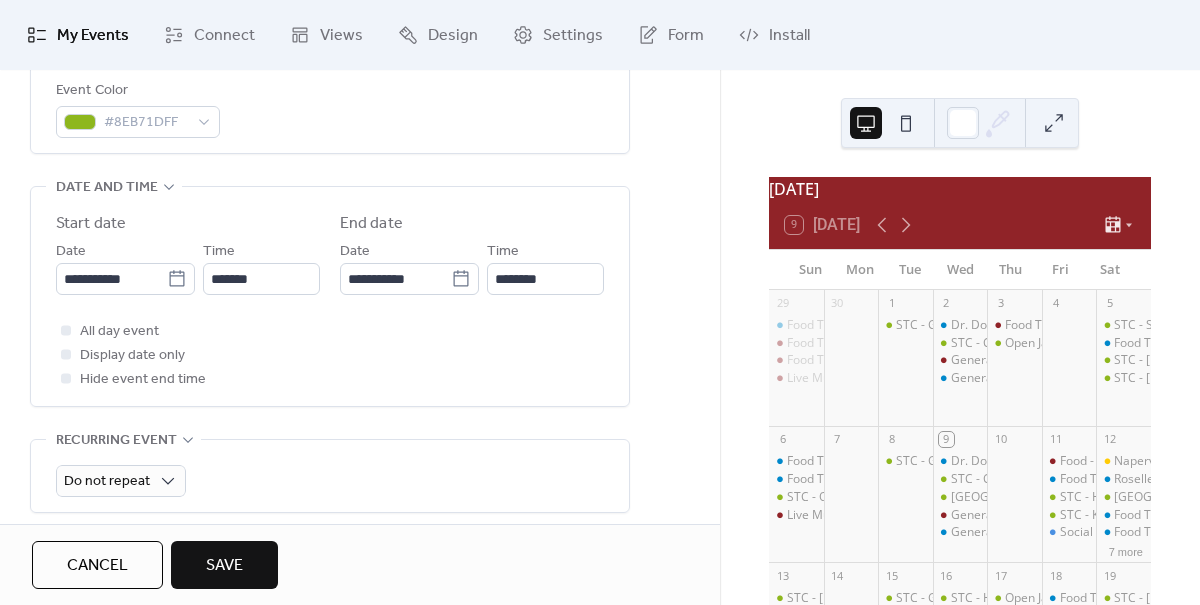 click on "Save" at bounding box center (224, 566) 